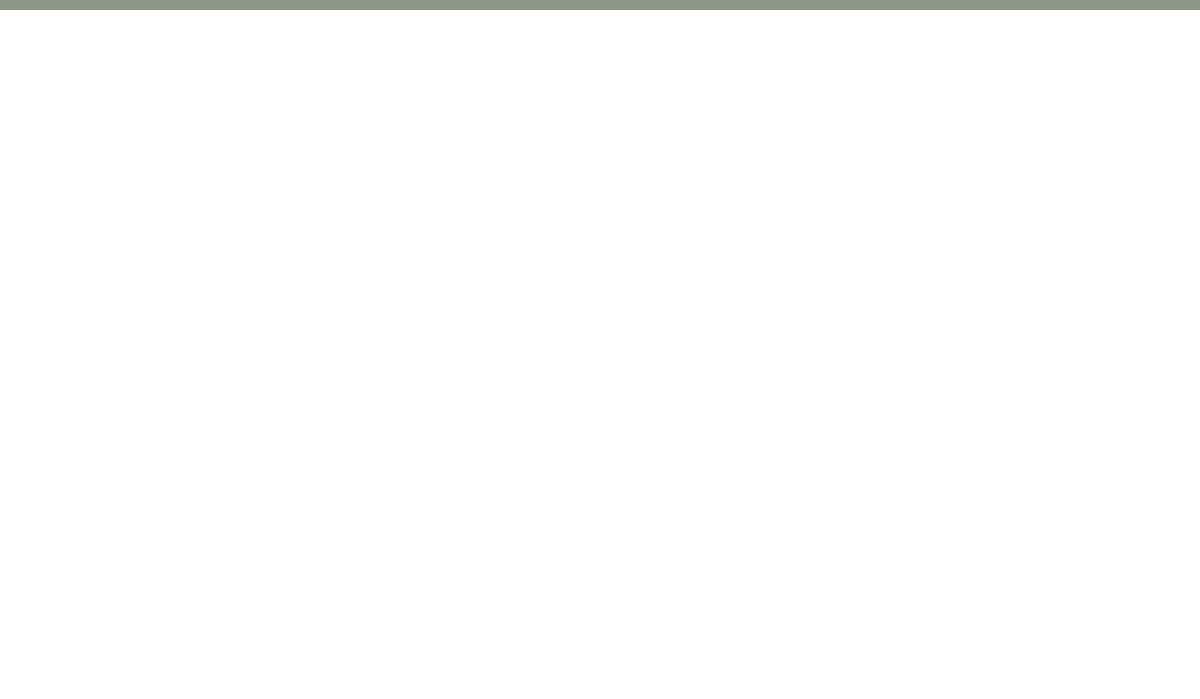 scroll, scrollTop: 1176, scrollLeft: 0, axis: vertical 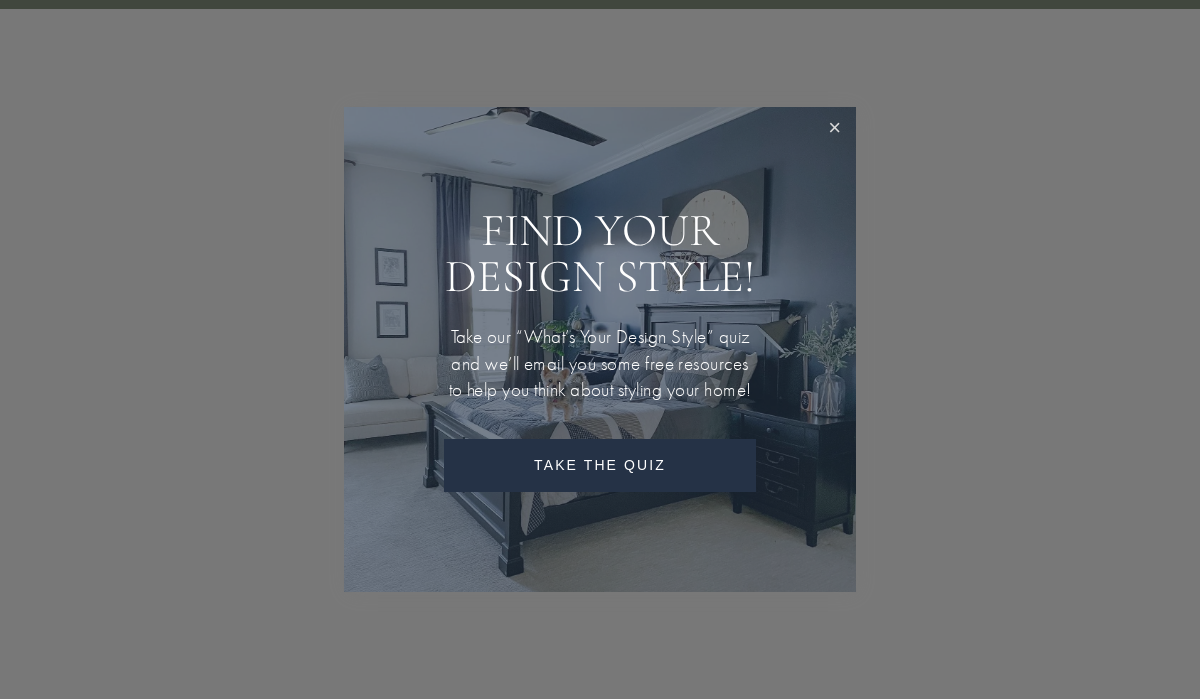 click at bounding box center [834, 128] 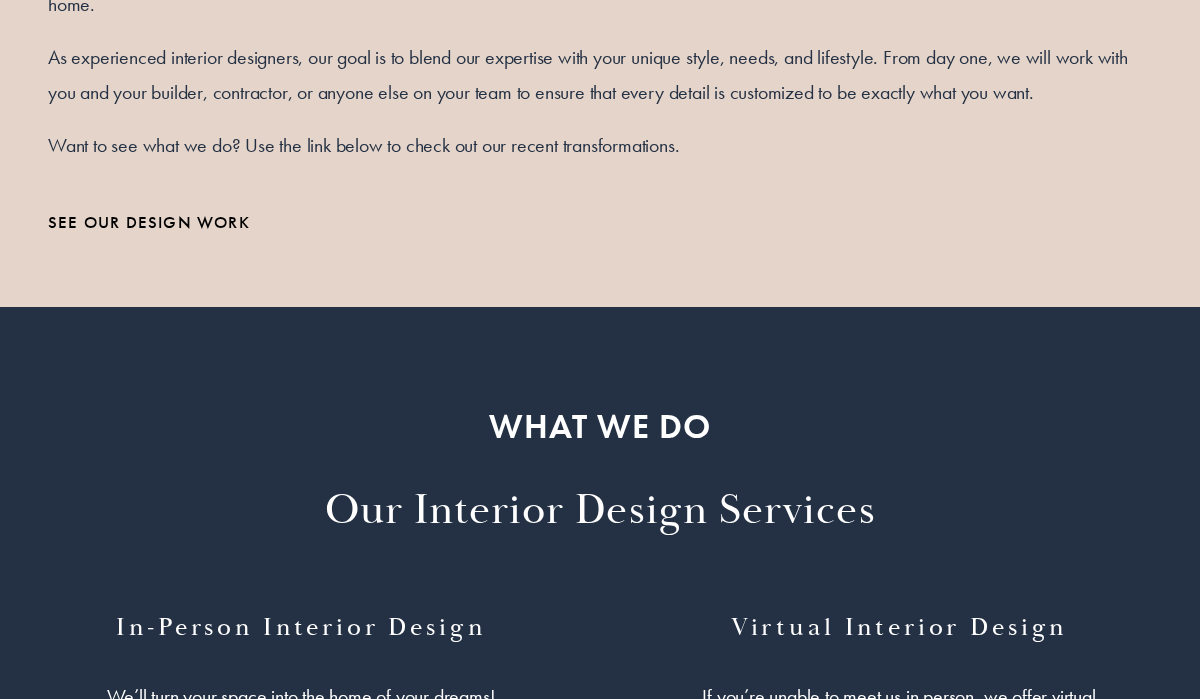 scroll, scrollTop: 2650, scrollLeft: 0, axis: vertical 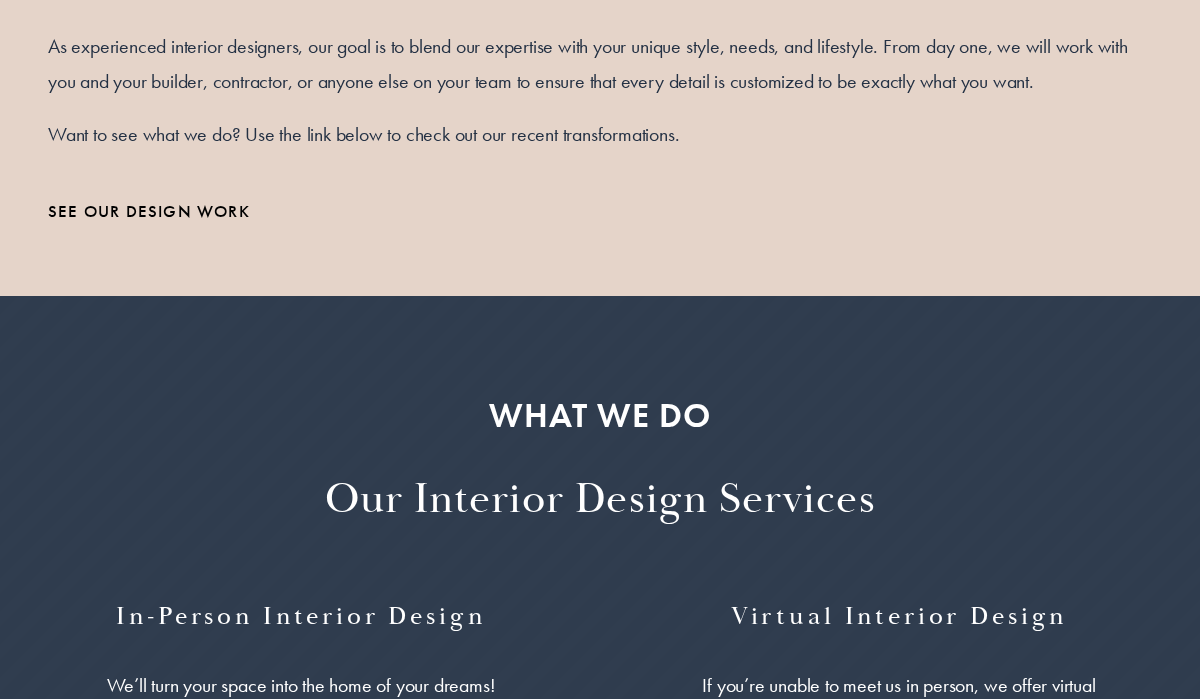 drag, startPoint x: 479, startPoint y: 124, endPoint x: 445, endPoint y: 248, distance: 128.57683 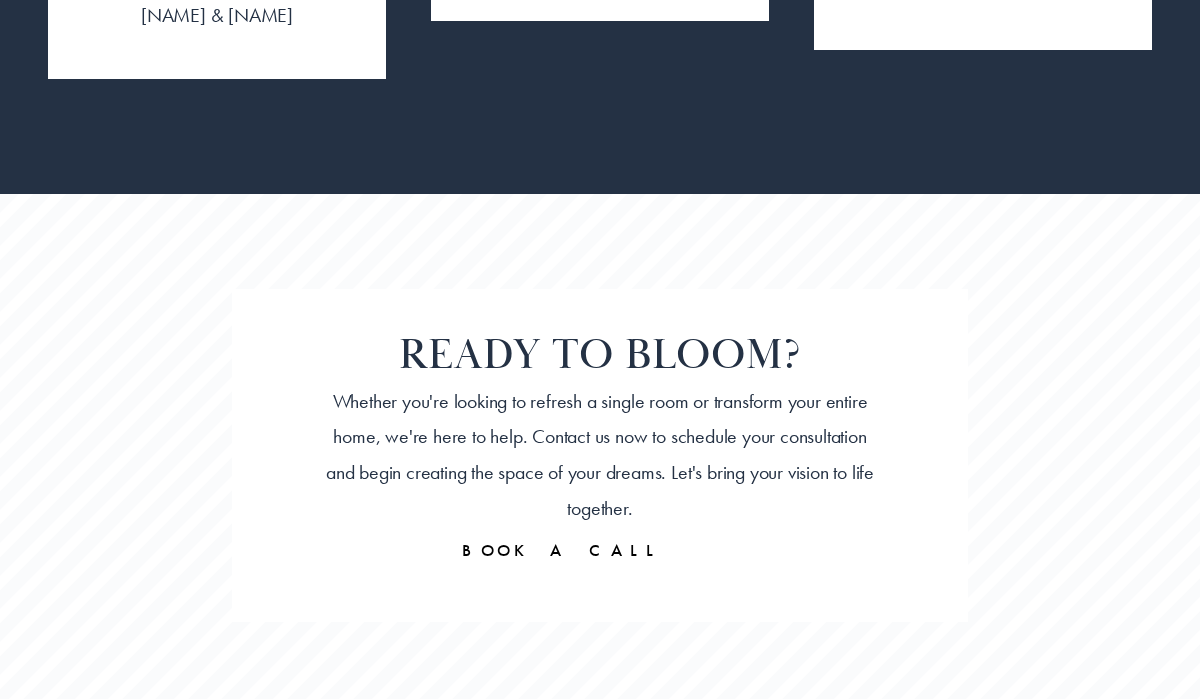 scroll, scrollTop: 4810, scrollLeft: 0, axis: vertical 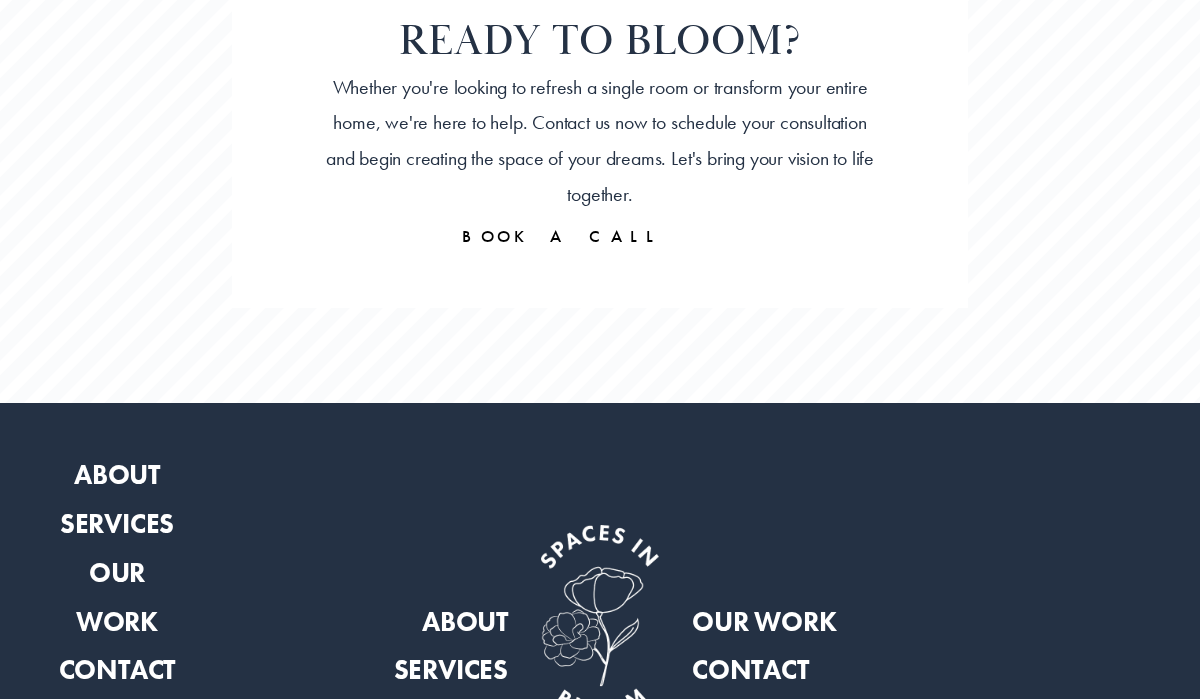 click on "OUR WORK" at bounding box center (764, 621) 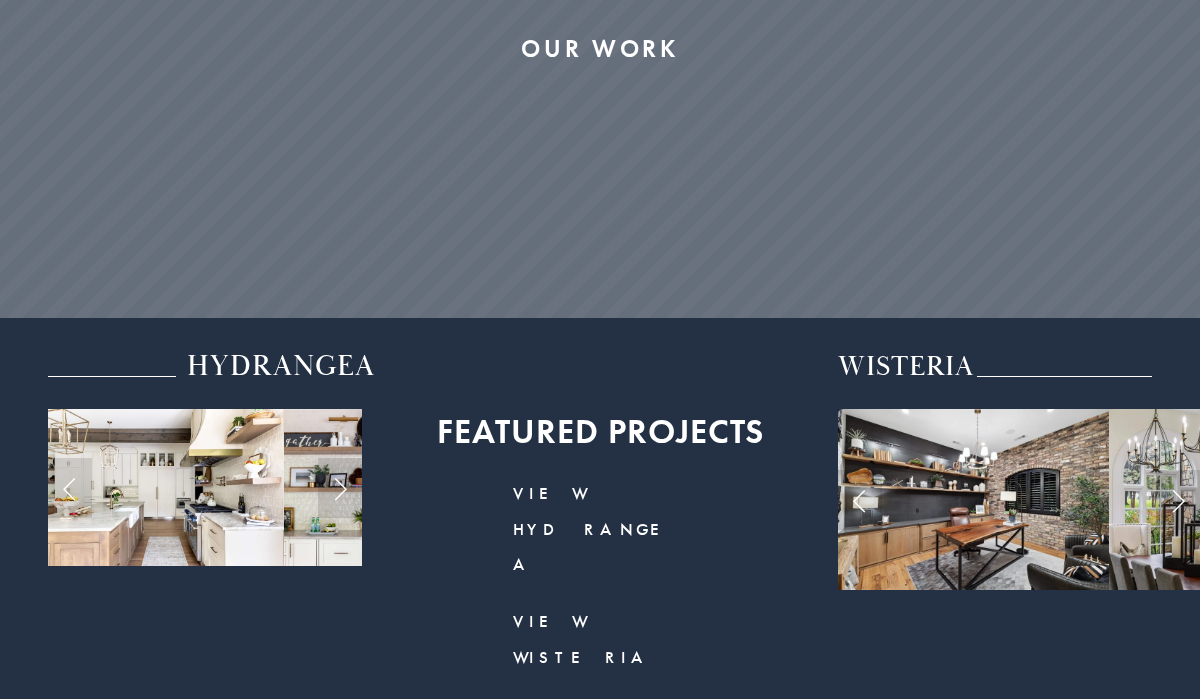 scroll, scrollTop: 490, scrollLeft: 0, axis: vertical 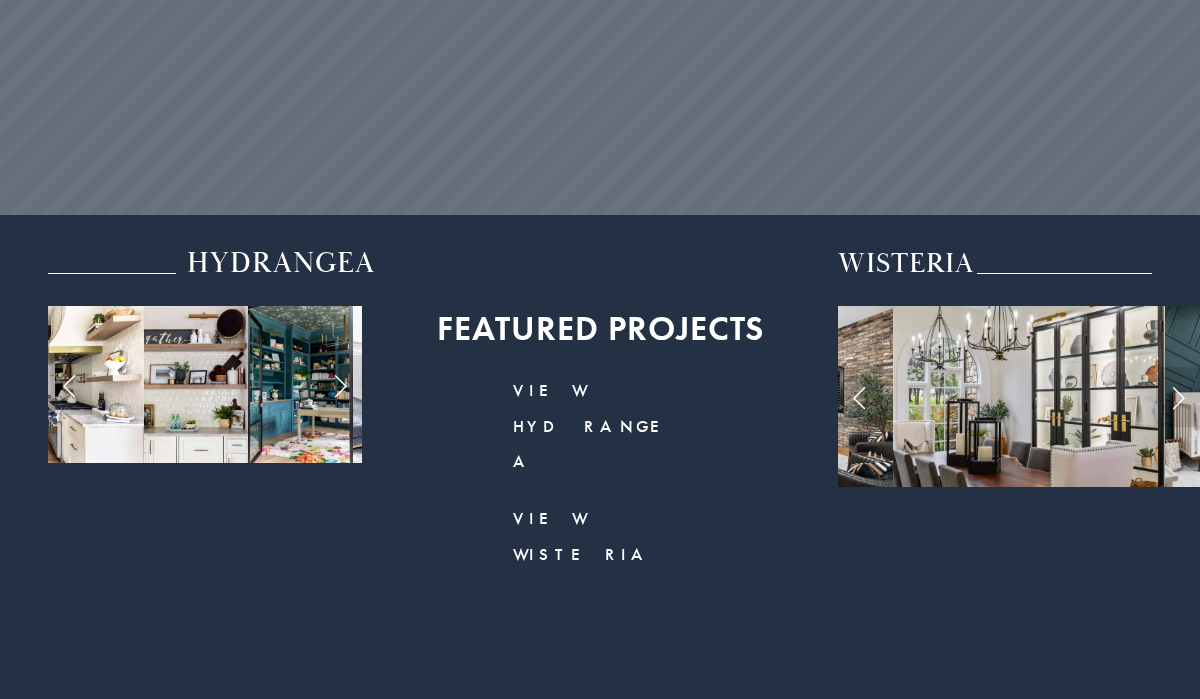 click at bounding box center (340, 385) 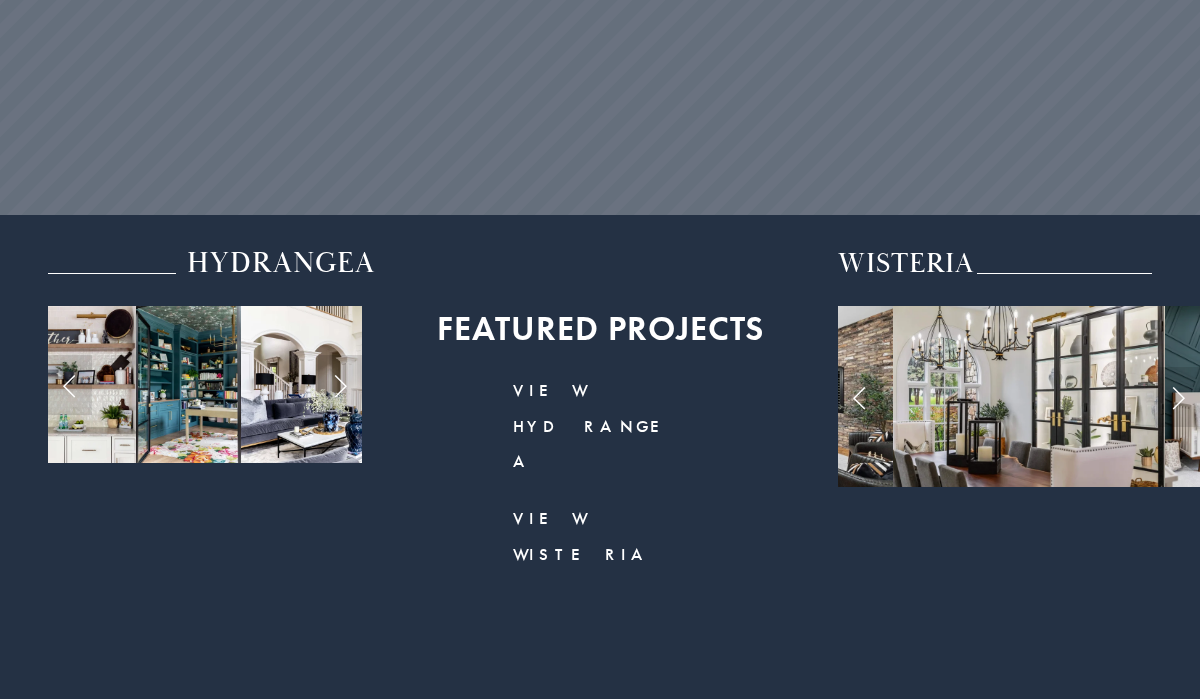 click at bounding box center (340, 385) 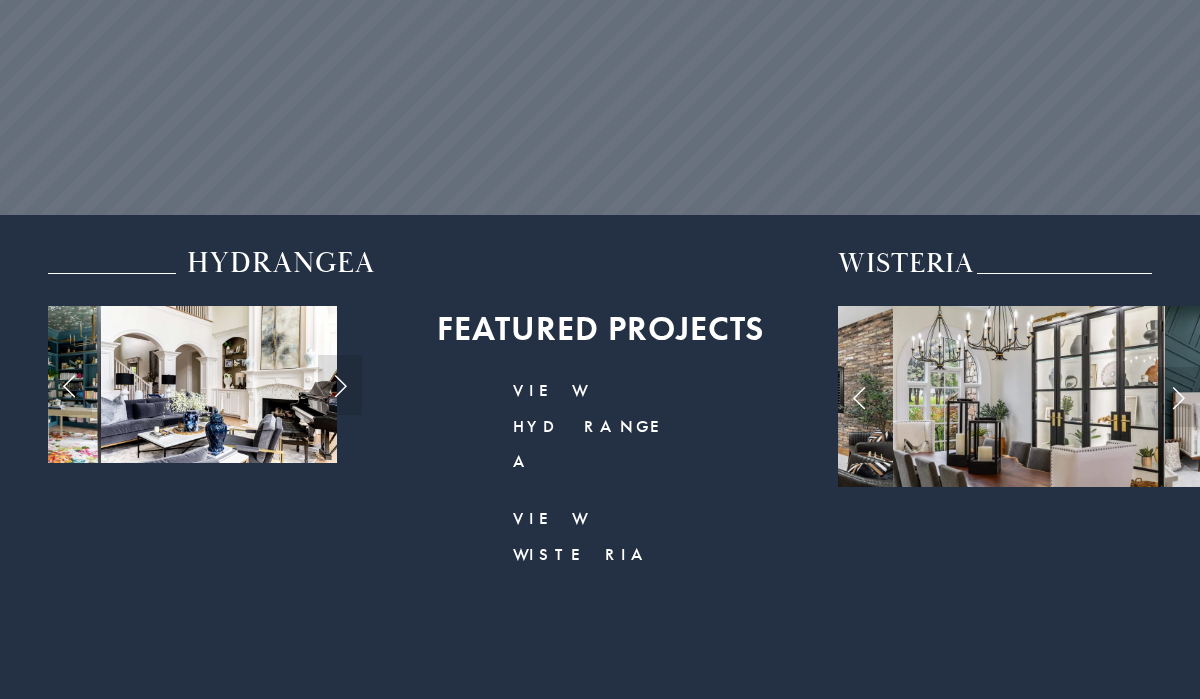 click at bounding box center (340, 385) 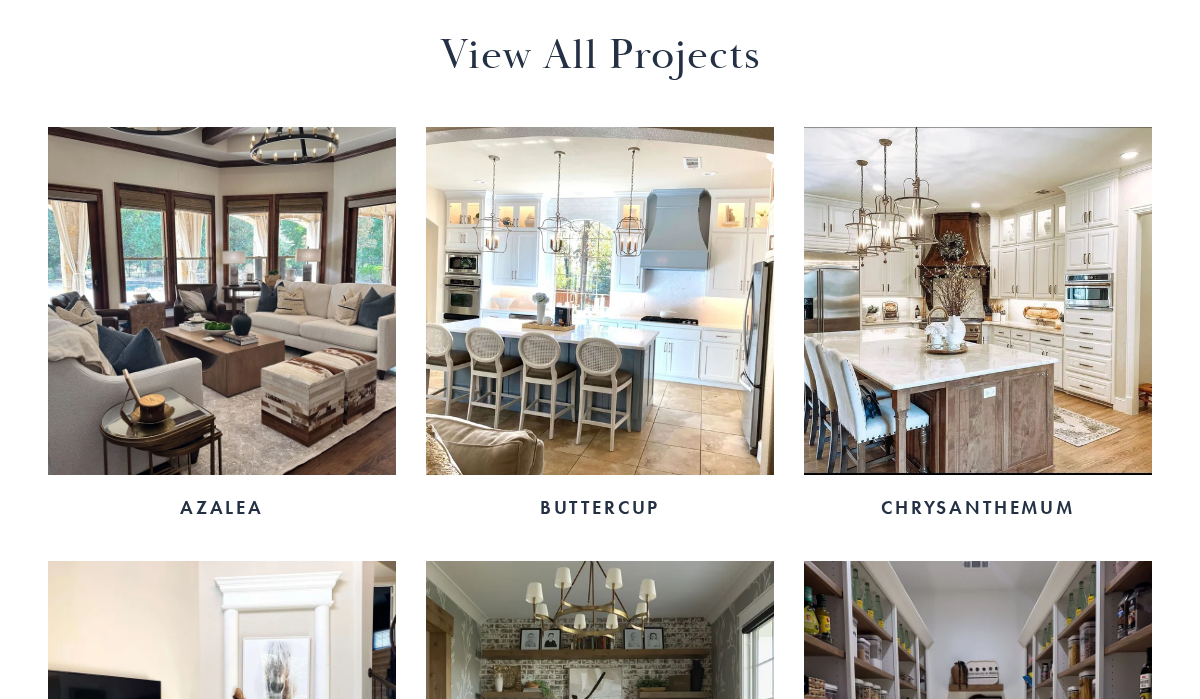 scroll, scrollTop: 1244, scrollLeft: 0, axis: vertical 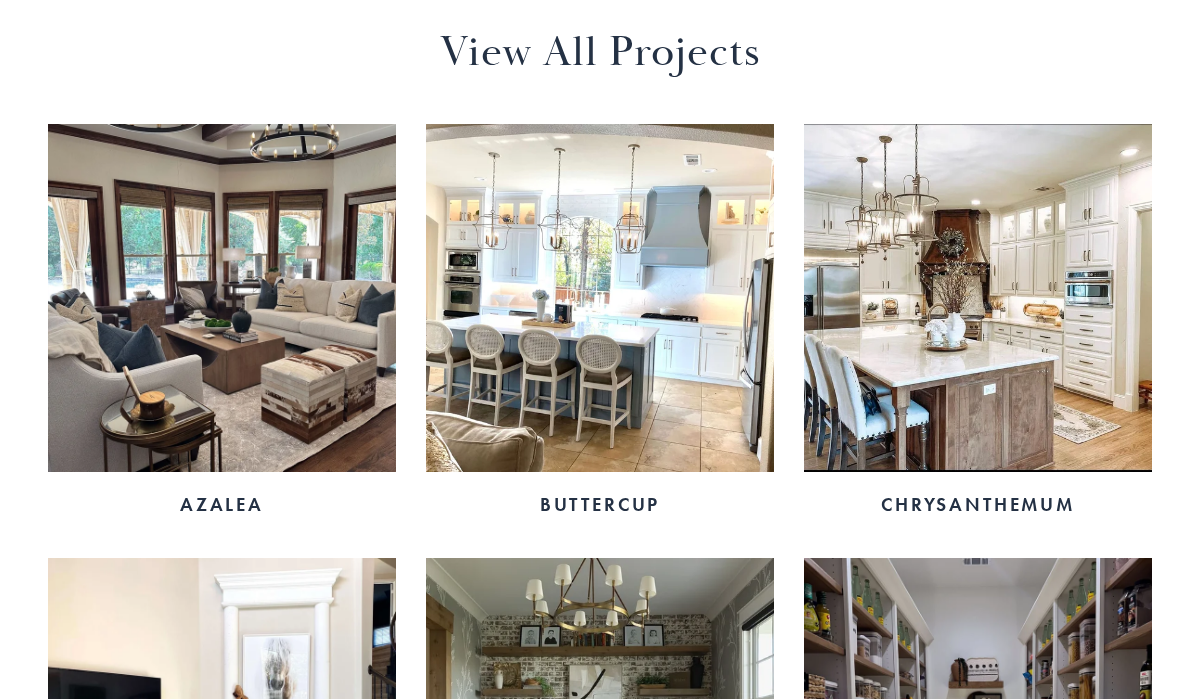click at bounding box center [978, 298] 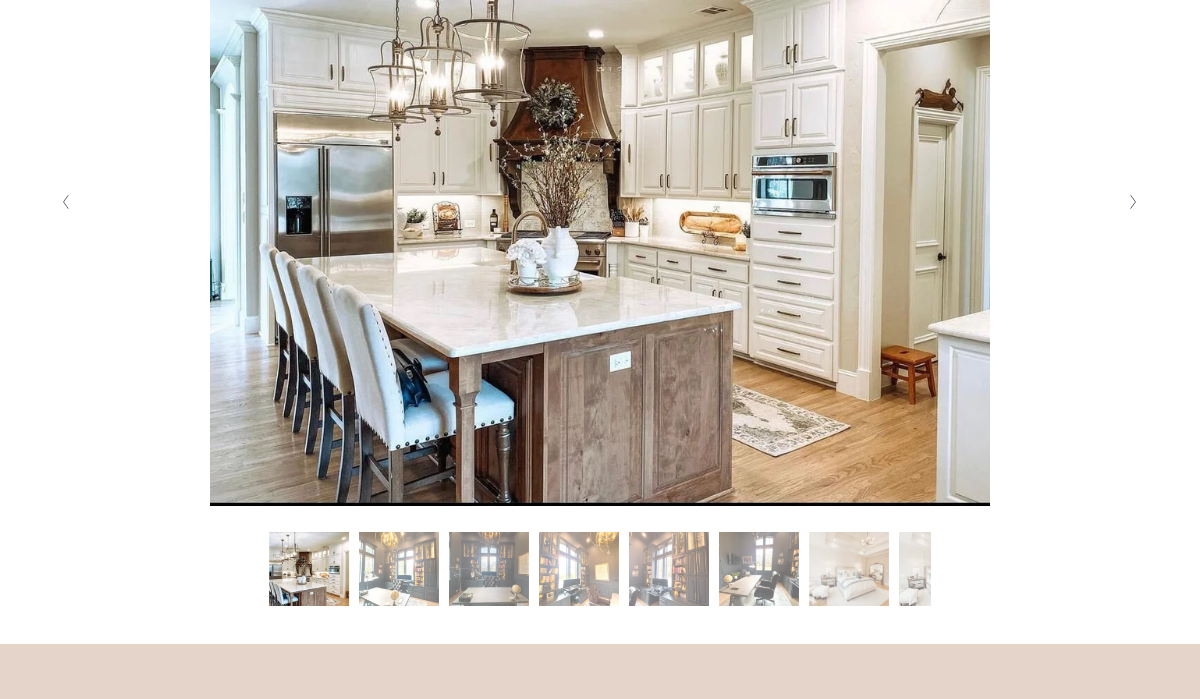 scroll, scrollTop: 498, scrollLeft: 0, axis: vertical 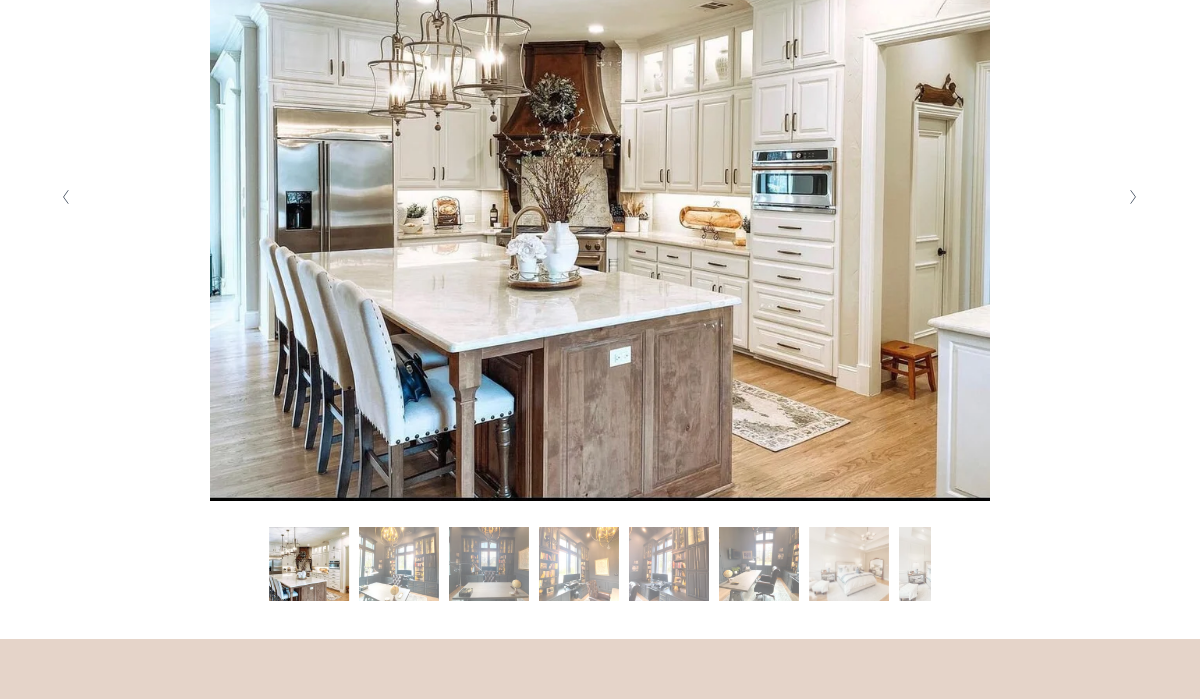click at bounding box center (1134, 197) 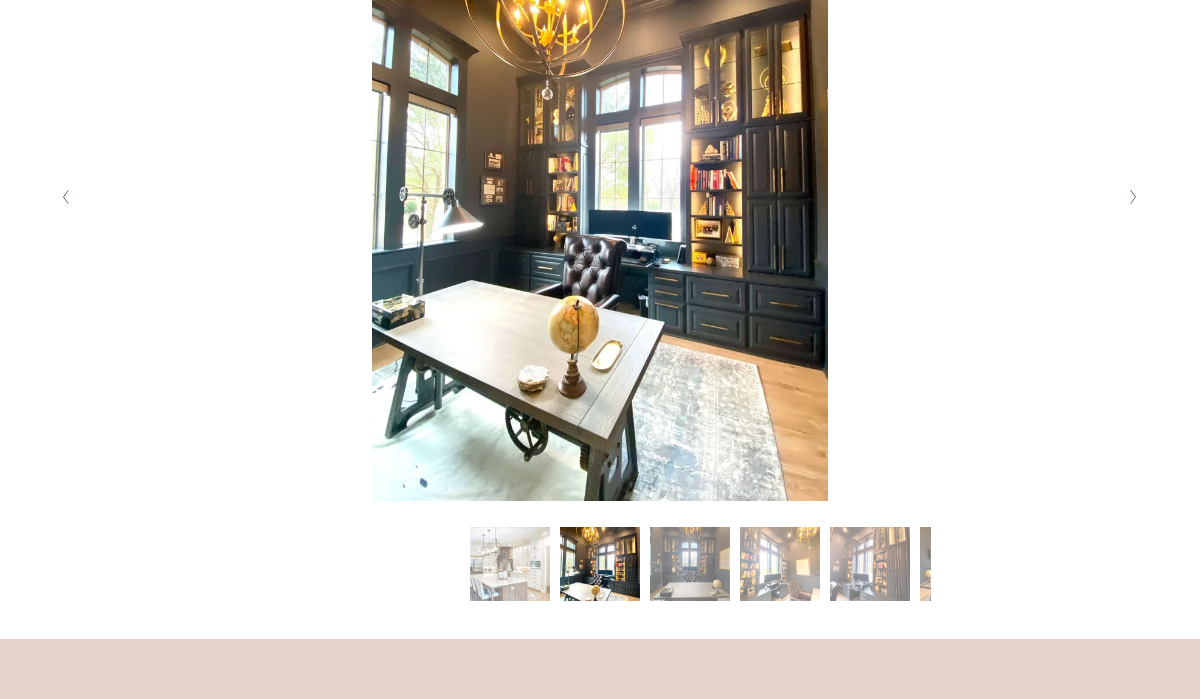 click at bounding box center [1134, 197] 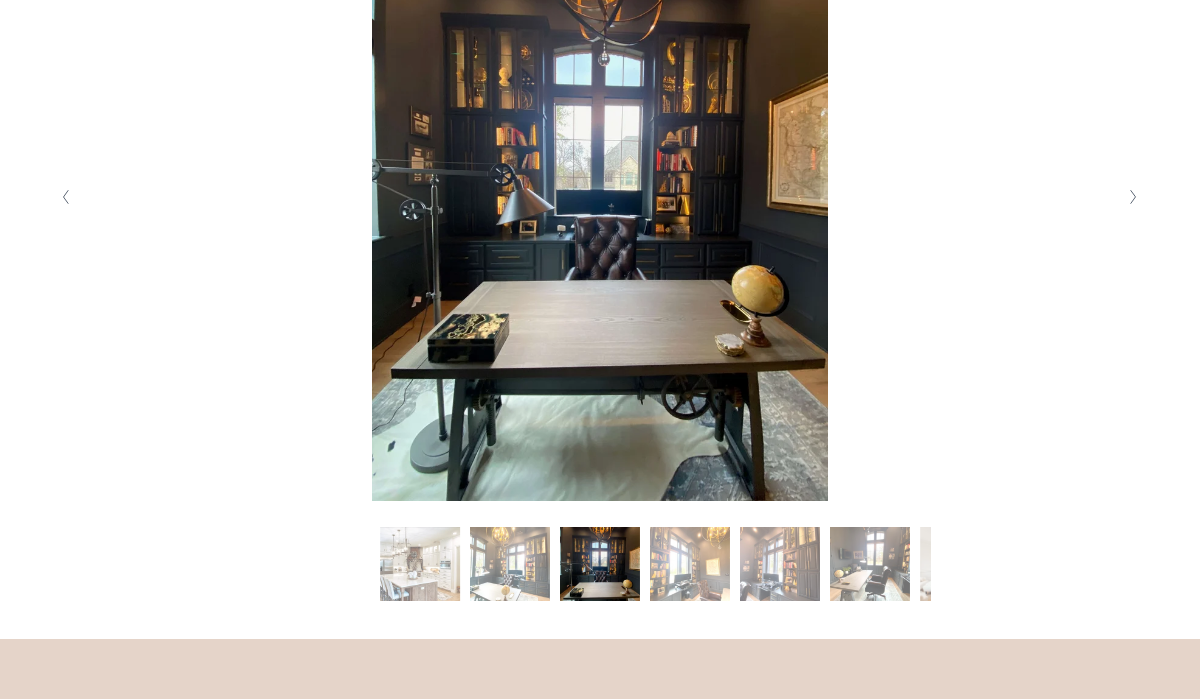 click at bounding box center (1134, 197) 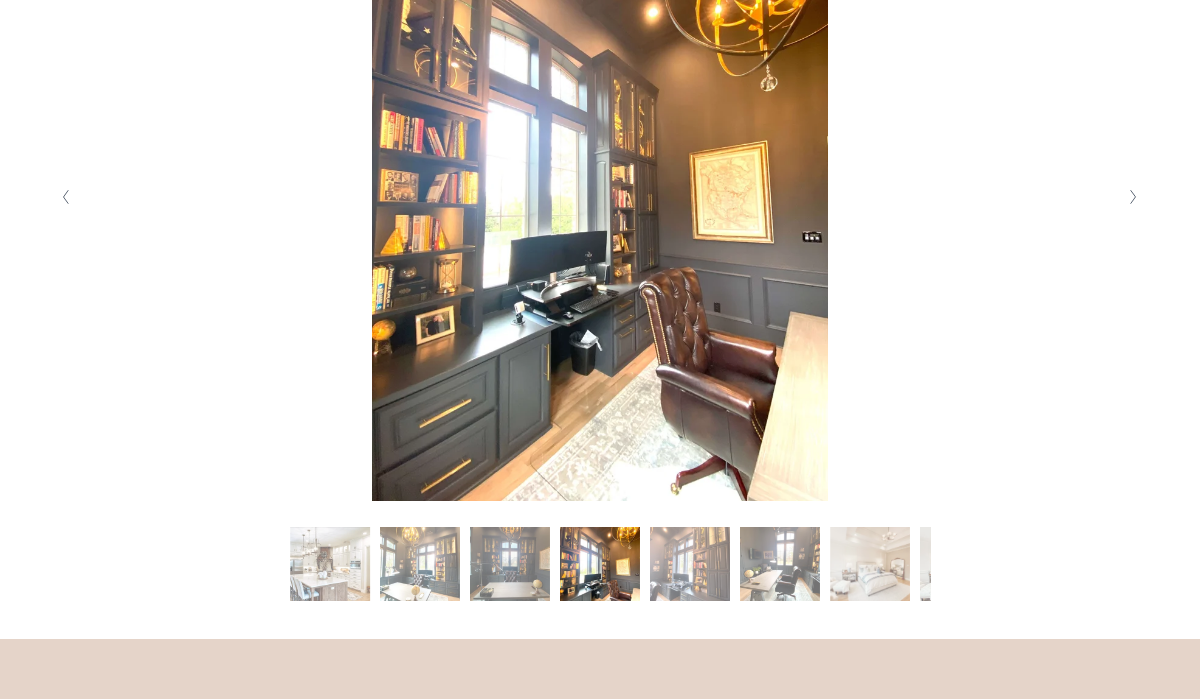 click at bounding box center (1134, 197) 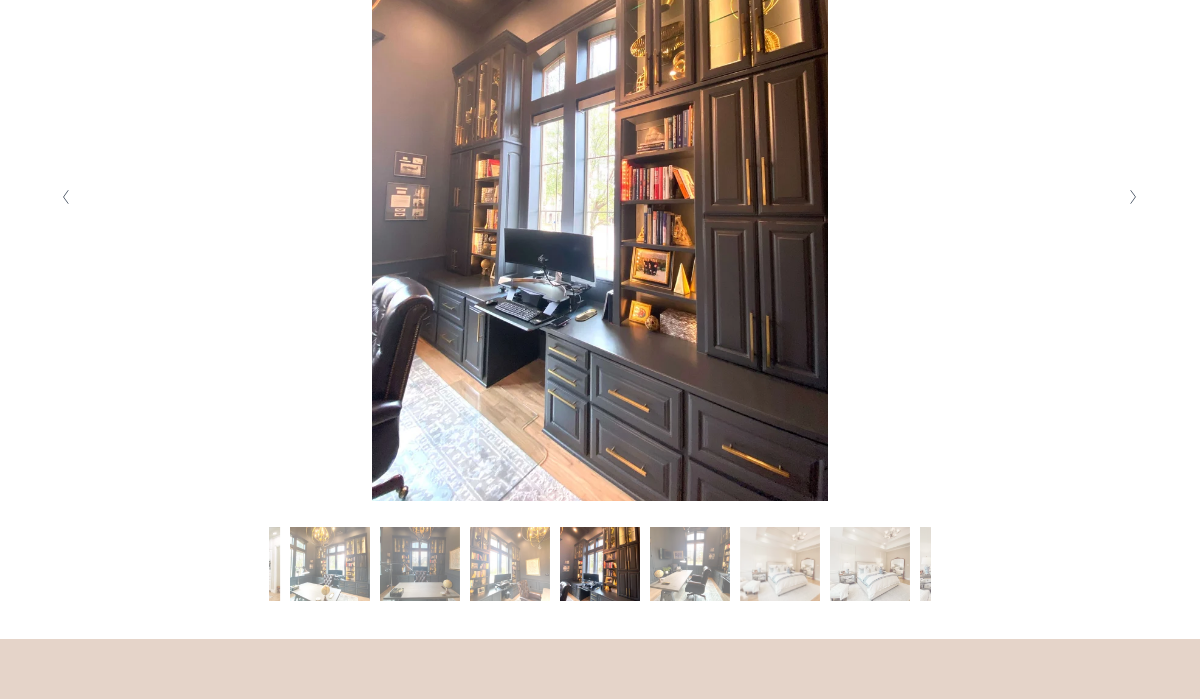 click at bounding box center (1134, 197) 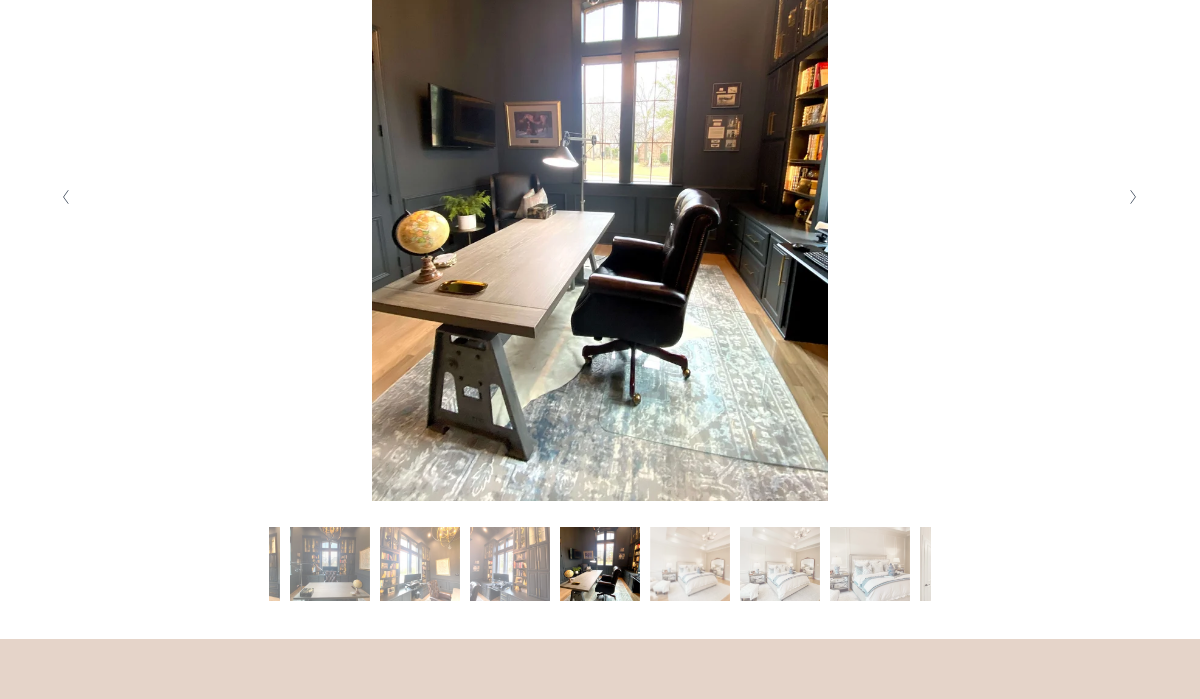 click at bounding box center (1134, 197) 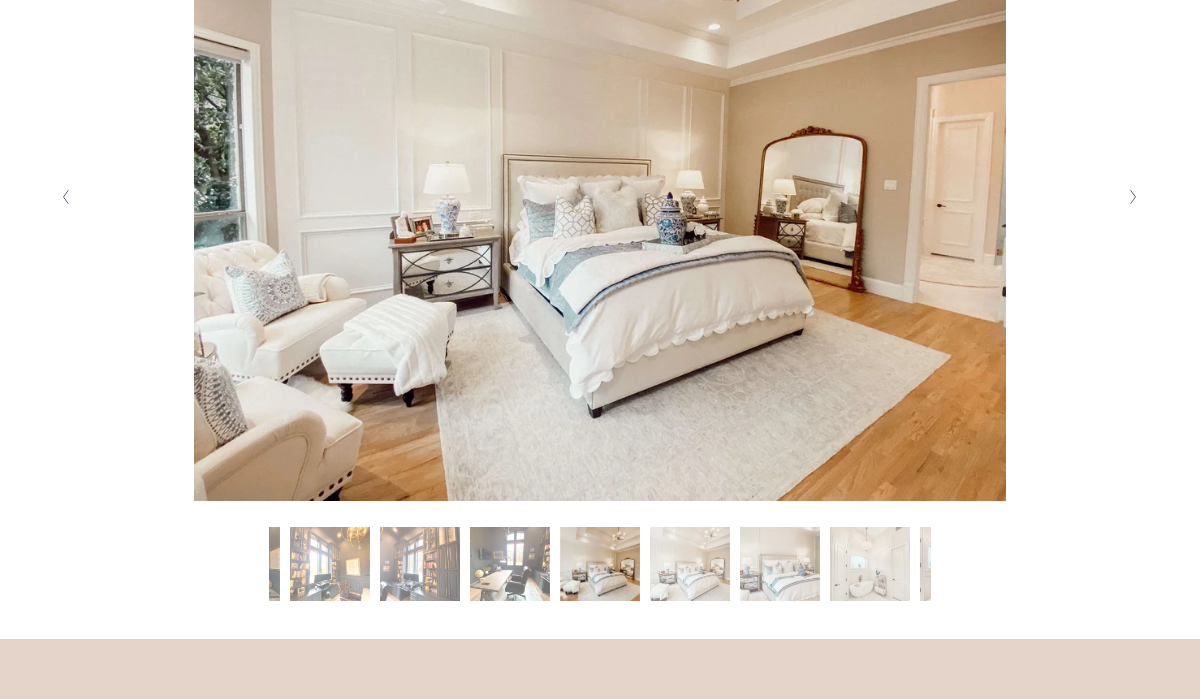click at bounding box center (1134, 197) 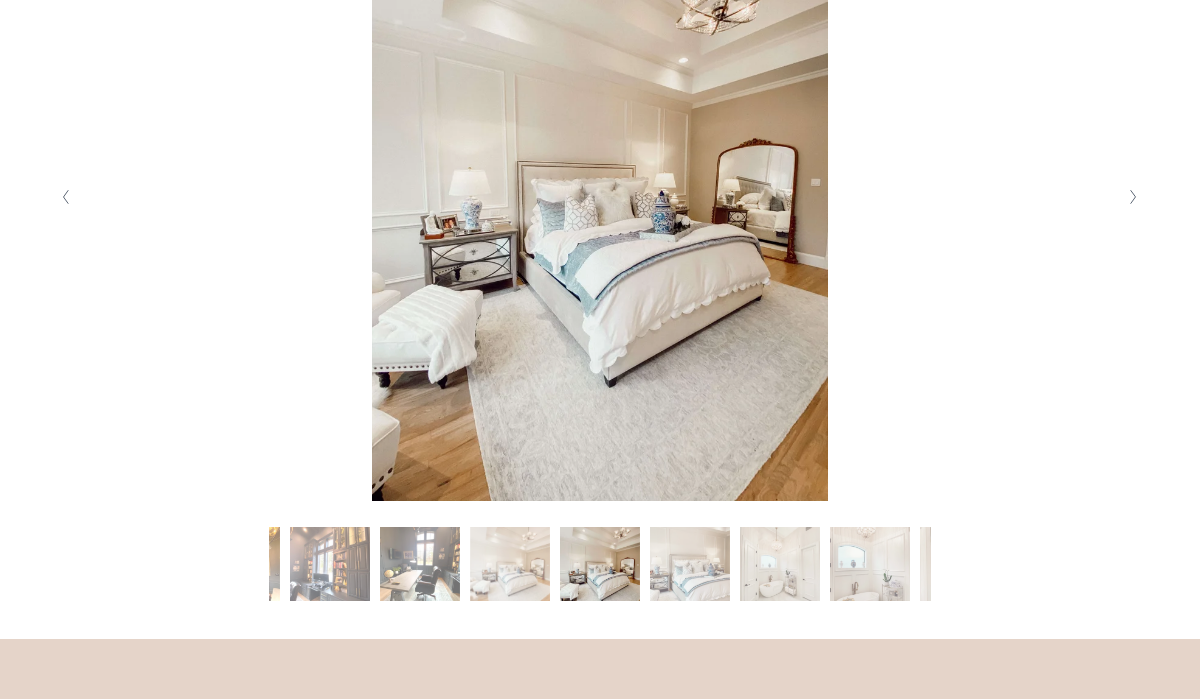 click at bounding box center (1134, 197) 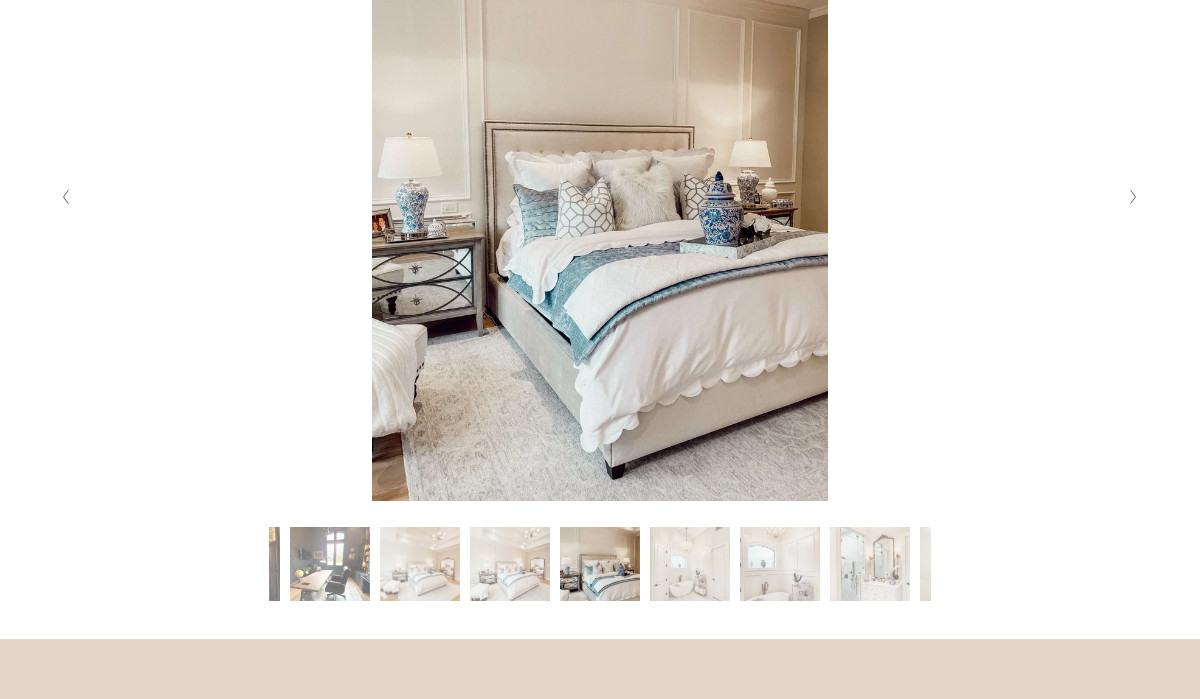 click at bounding box center [1134, 197] 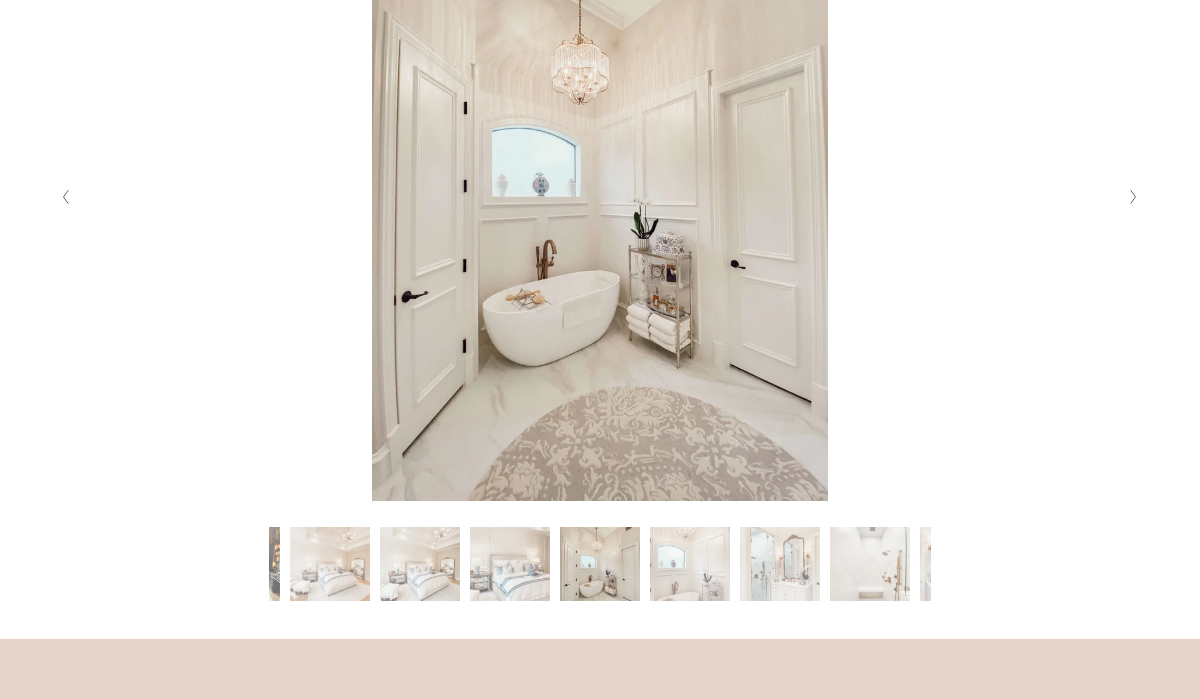 click at bounding box center (1134, 197) 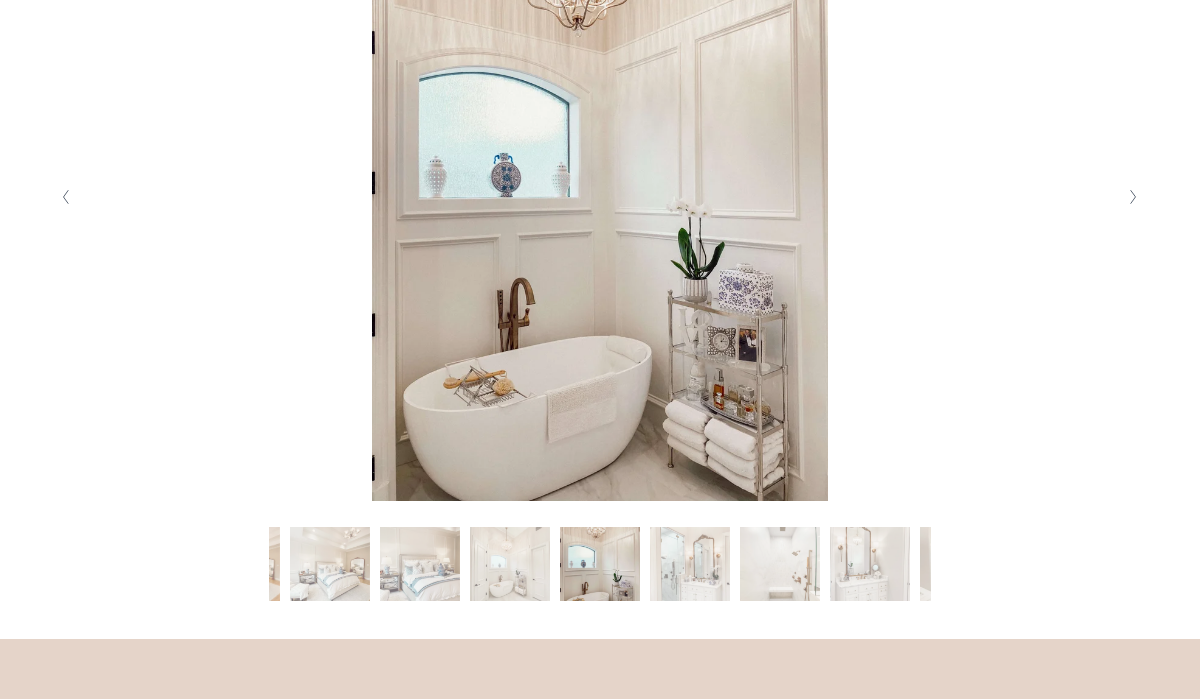 click at bounding box center (1134, 197) 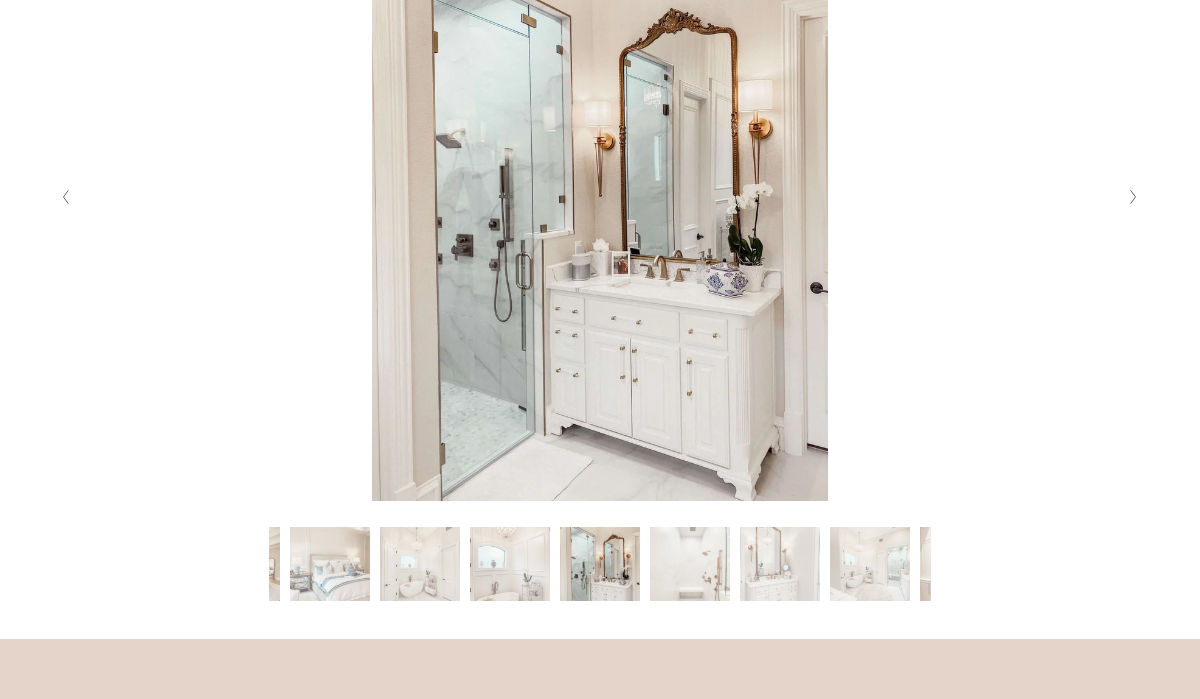 click at bounding box center [1134, 197] 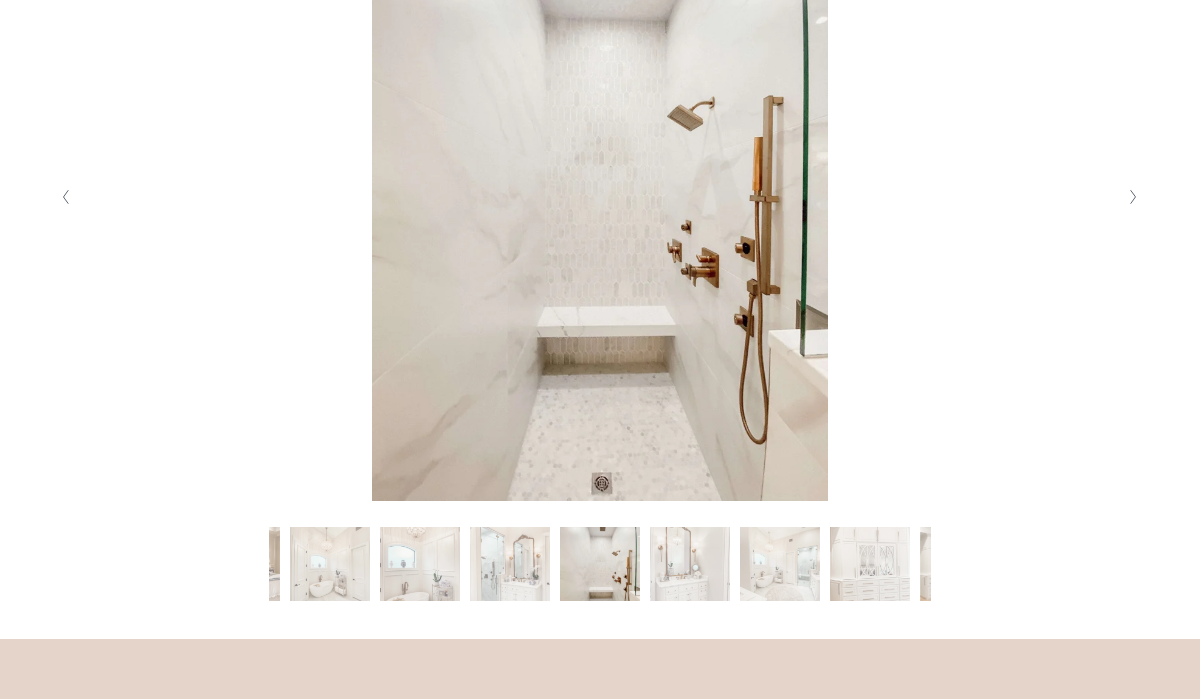 click at bounding box center [1134, 197] 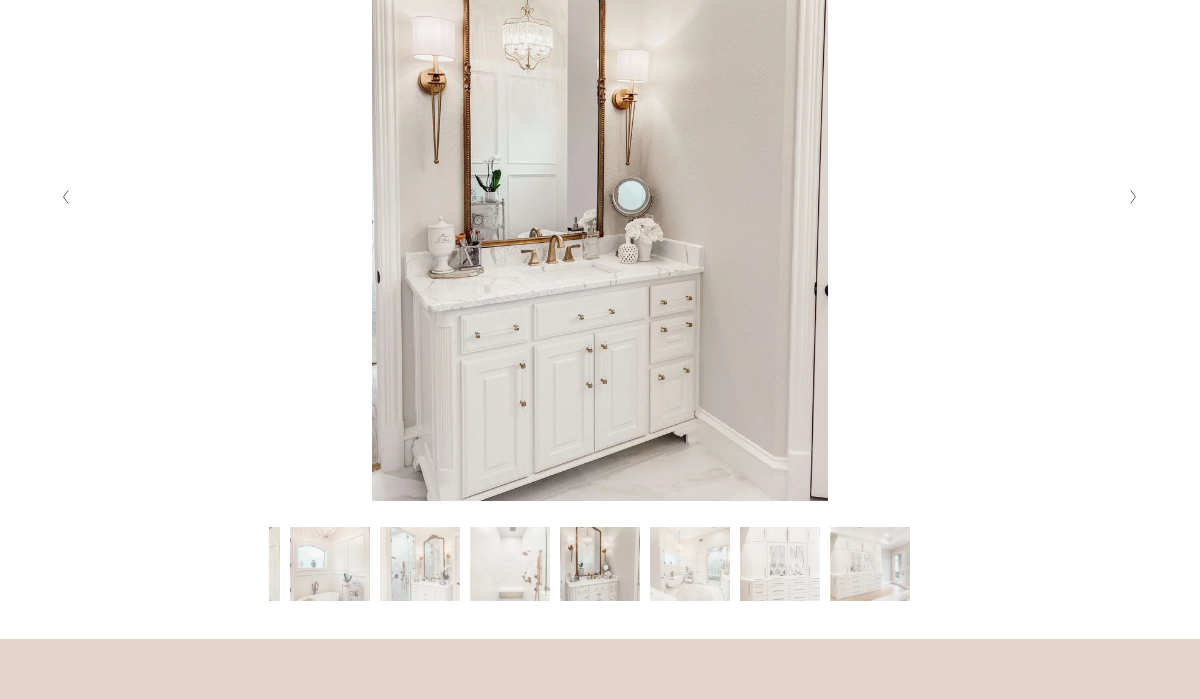 click at bounding box center [1134, 197] 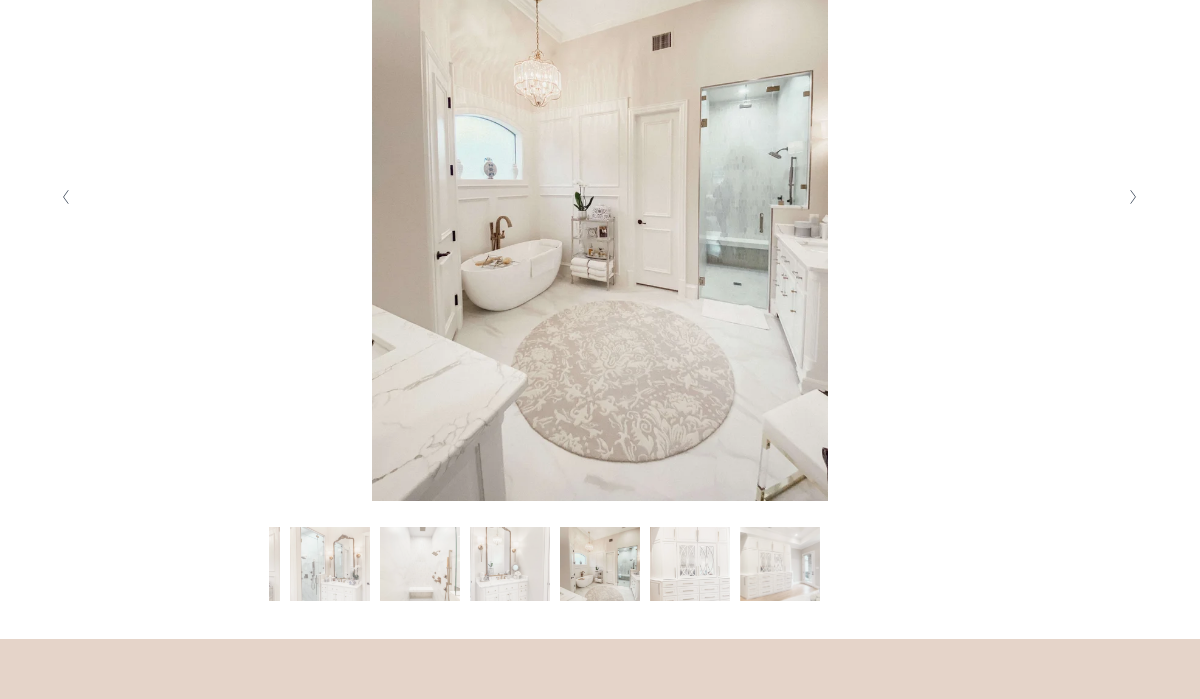 click at bounding box center [1134, 197] 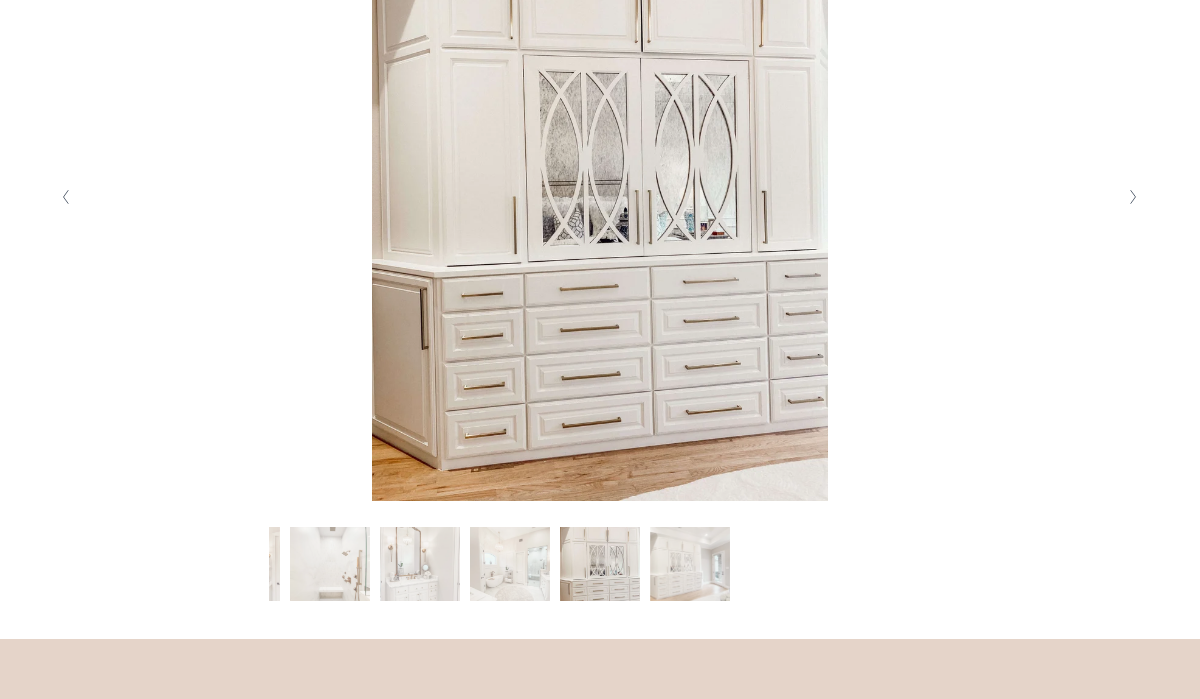 click at bounding box center [1134, 197] 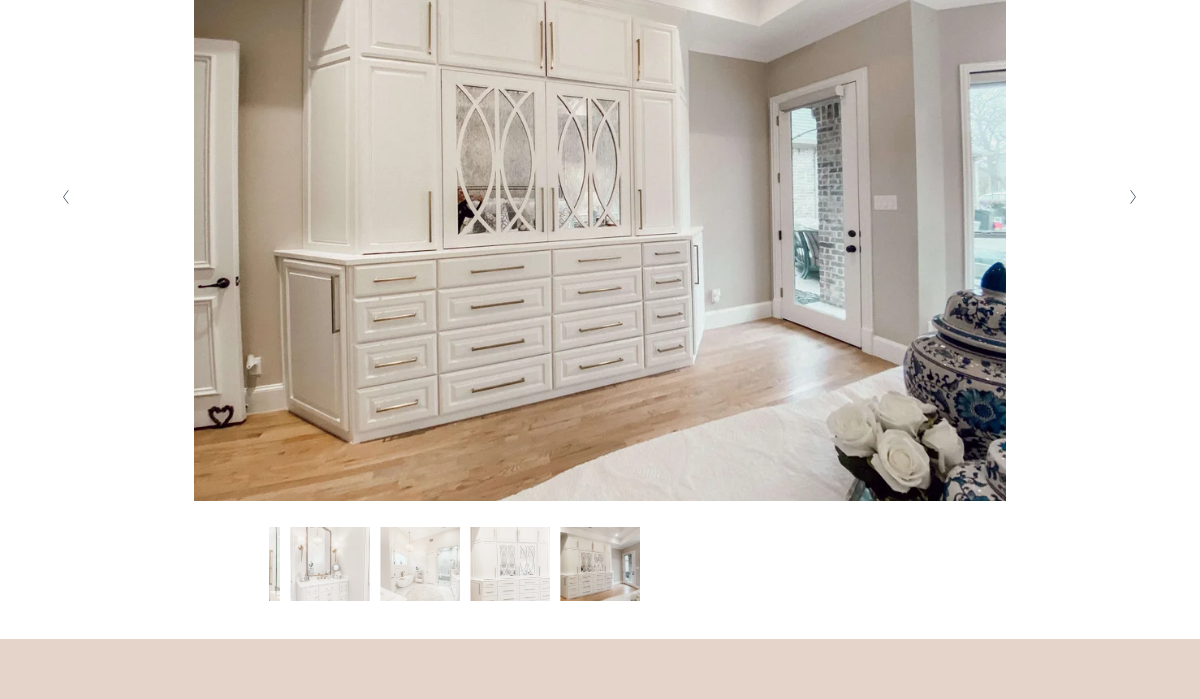 click at bounding box center [1134, 197] 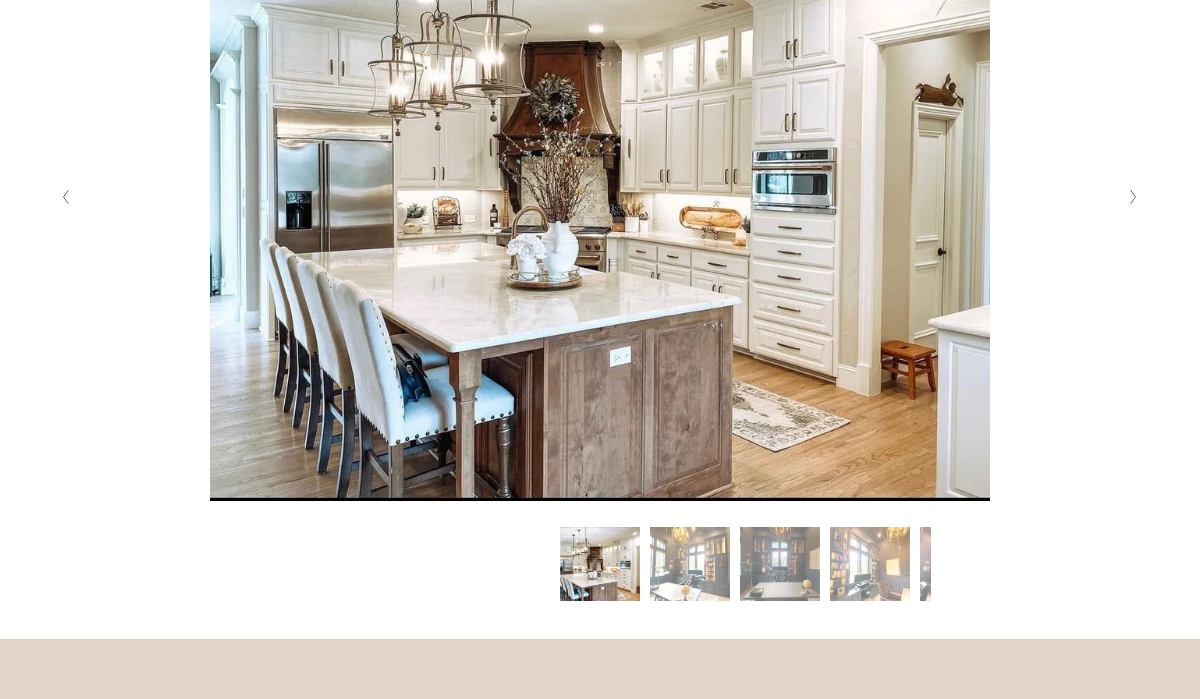 click at bounding box center [1134, 197] 